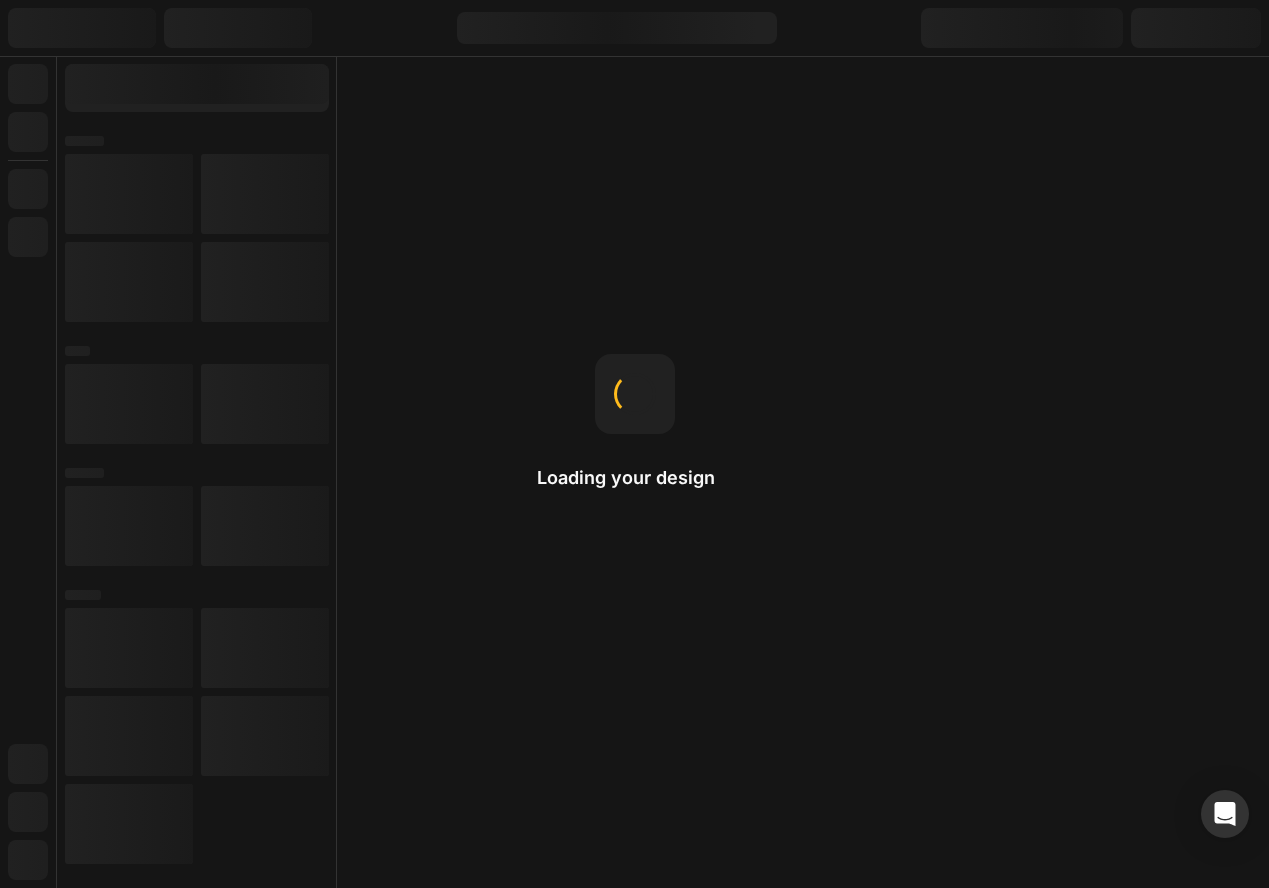 scroll, scrollTop: 0, scrollLeft: 0, axis: both 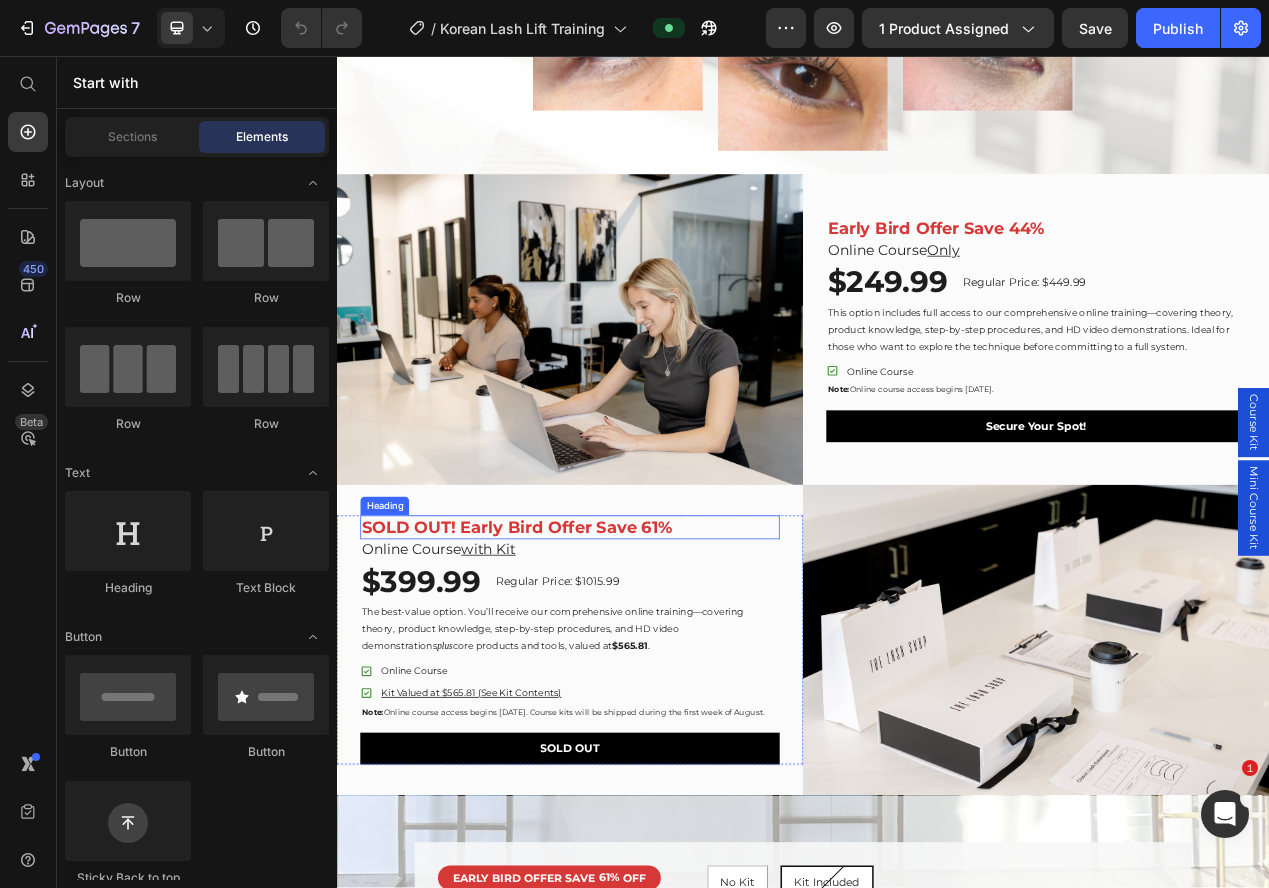click on "SOLD OUT! Early Bird Offer Save 61%" at bounding box center [568, 663] 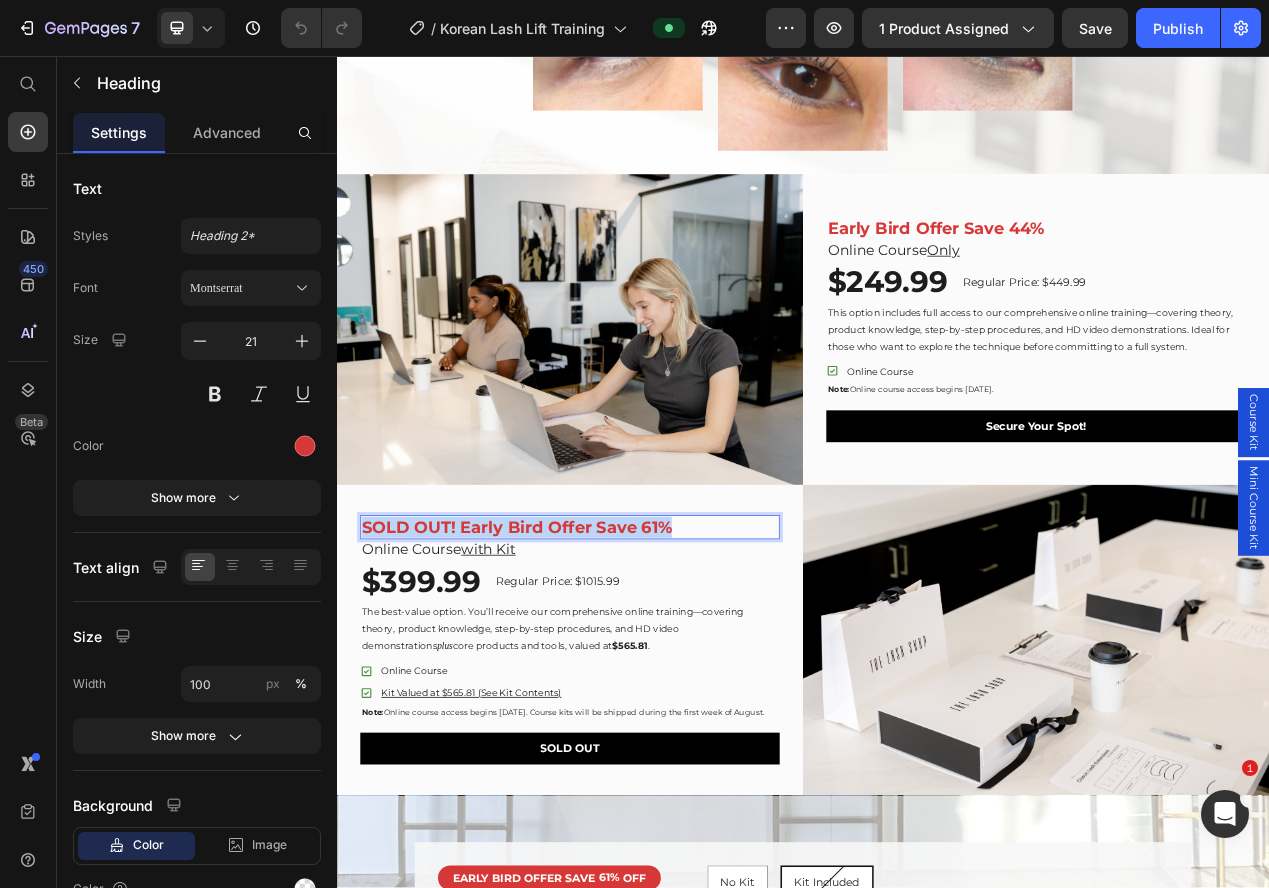 click on "SOLD OUT! Early Bird Offer Save 61%" at bounding box center (568, 663) 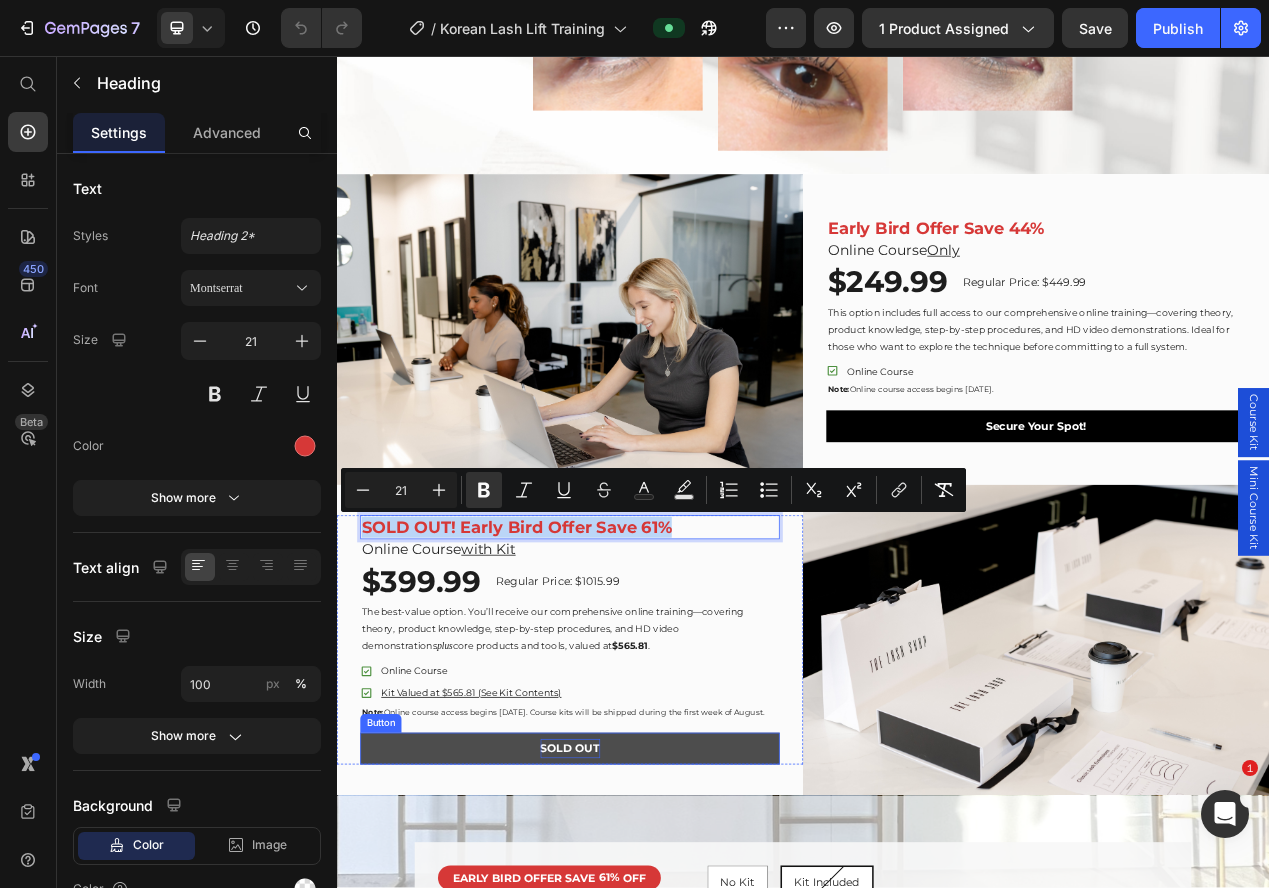 click on "SOLD OUT" at bounding box center [637, 948] 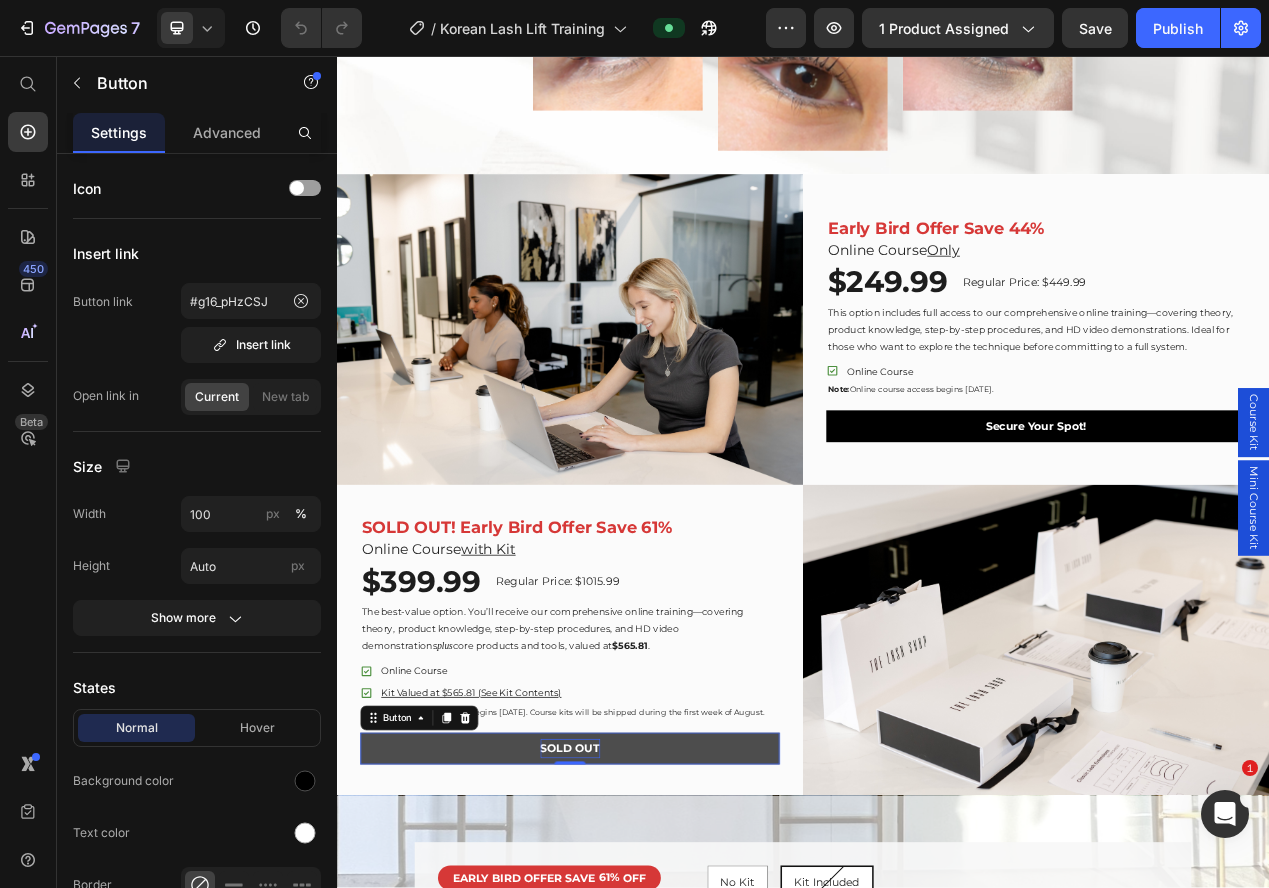 click on "SOLD OUT" at bounding box center (637, 948) 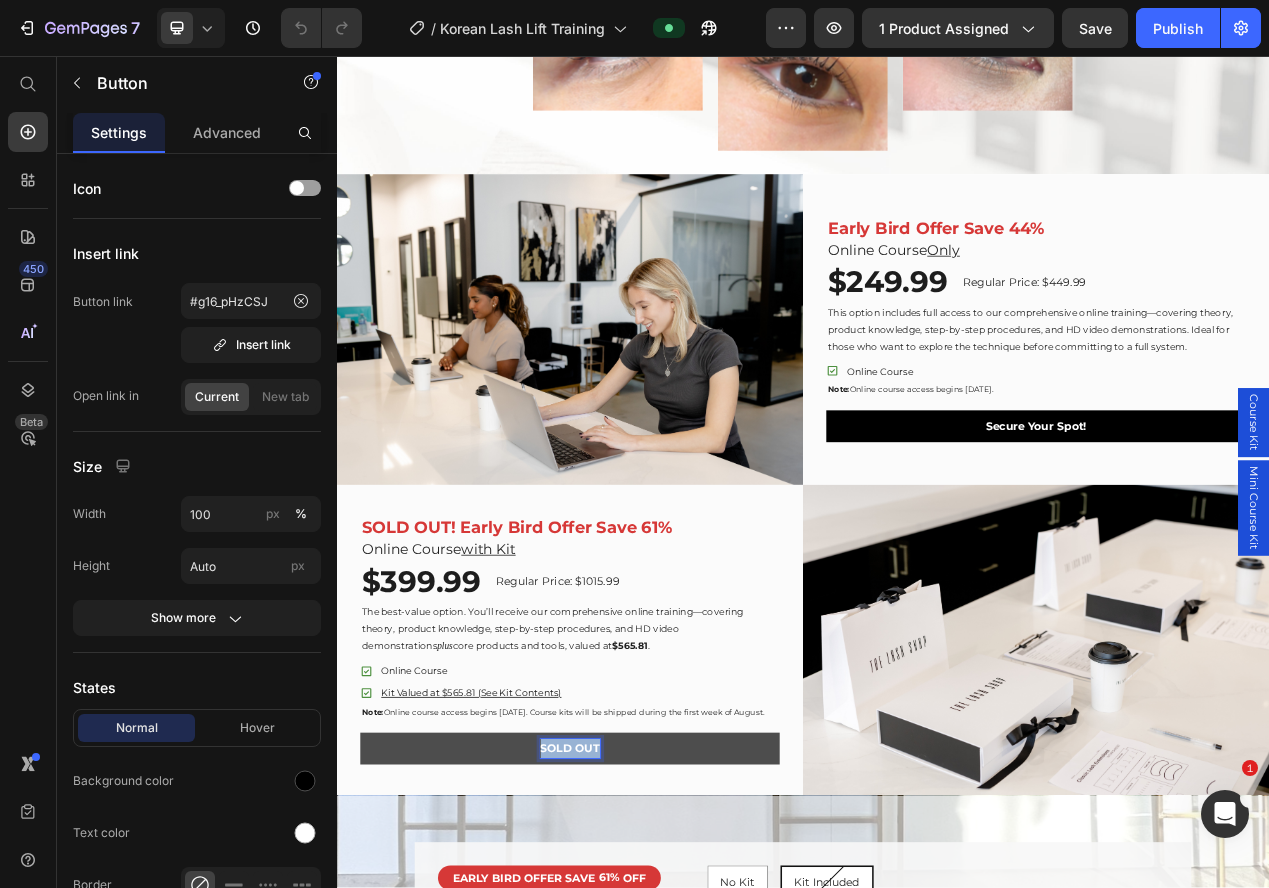 click on "SOLD OUT" at bounding box center [637, 948] 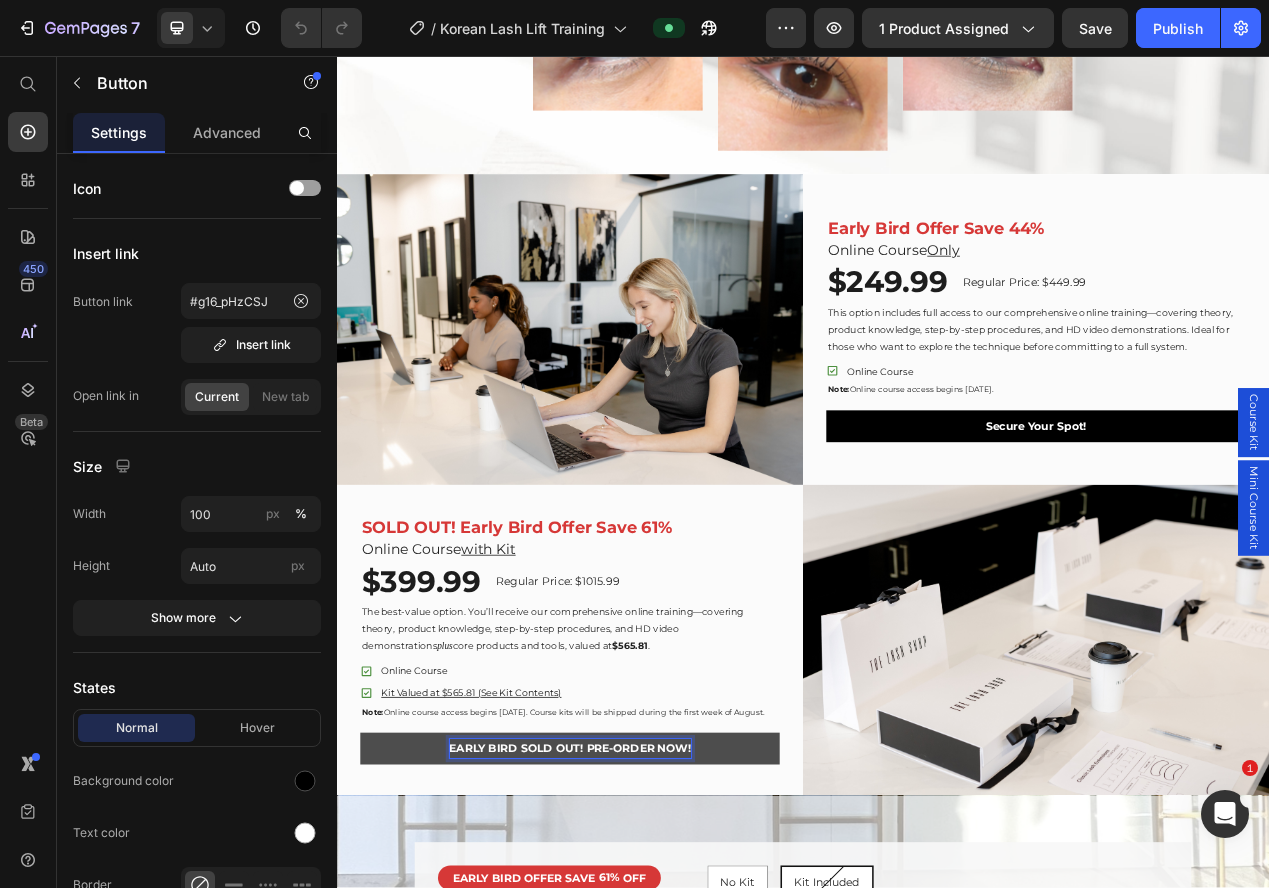scroll, scrollTop: 88, scrollLeft: 0, axis: vertical 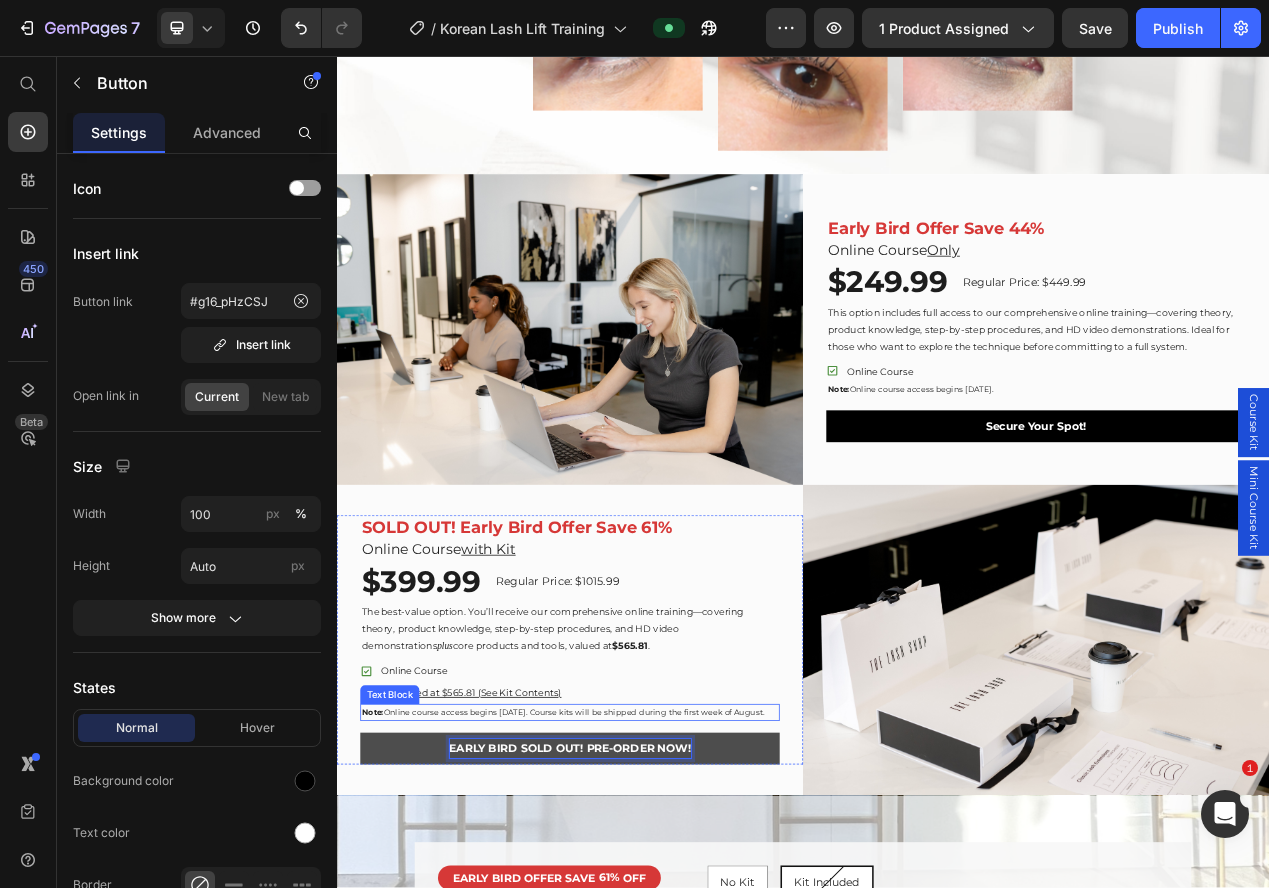click on "Note:  Online course access begins July 18th. Course kits will be shipped during the first week of August." at bounding box center (637, 902) 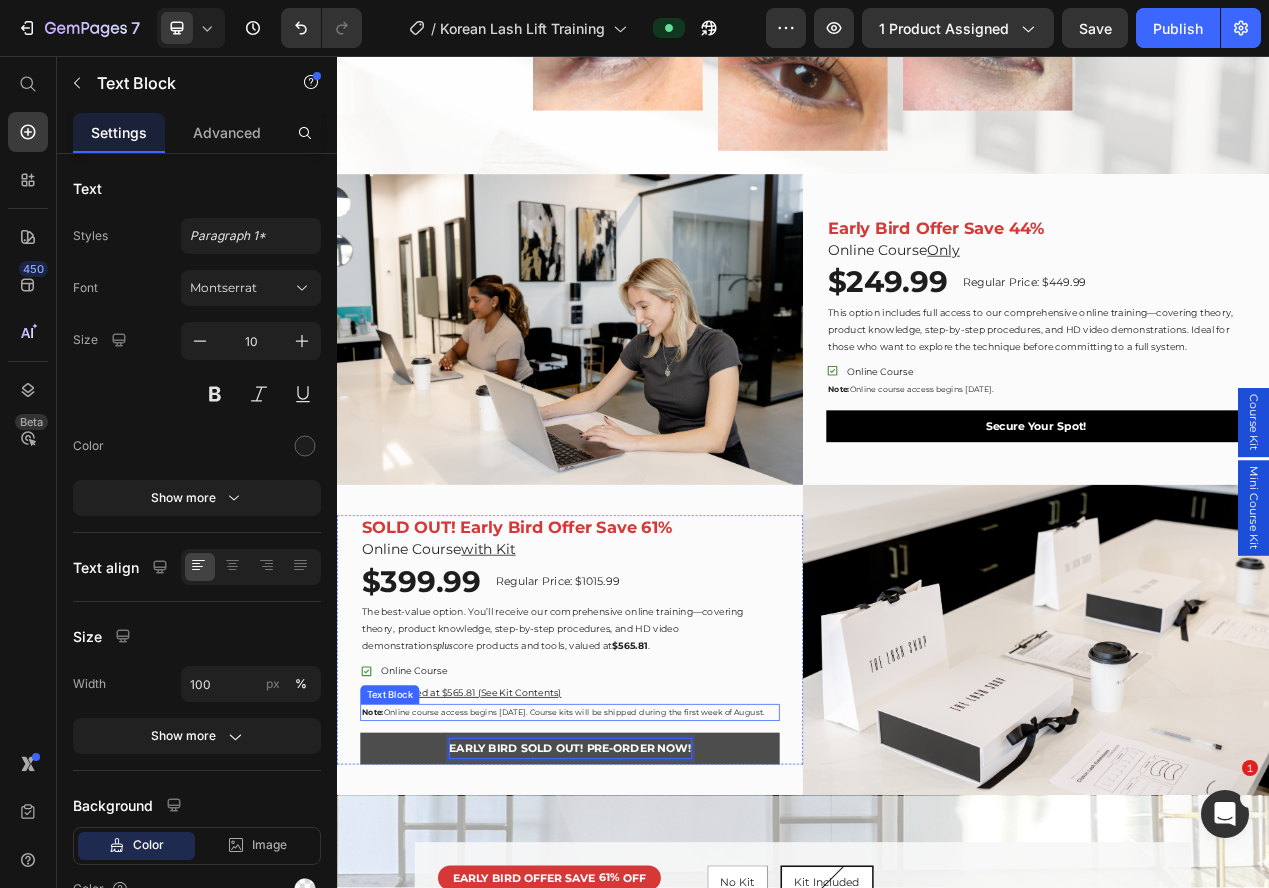 scroll, scrollTop: 0, scrollLeft: 0, axis: both 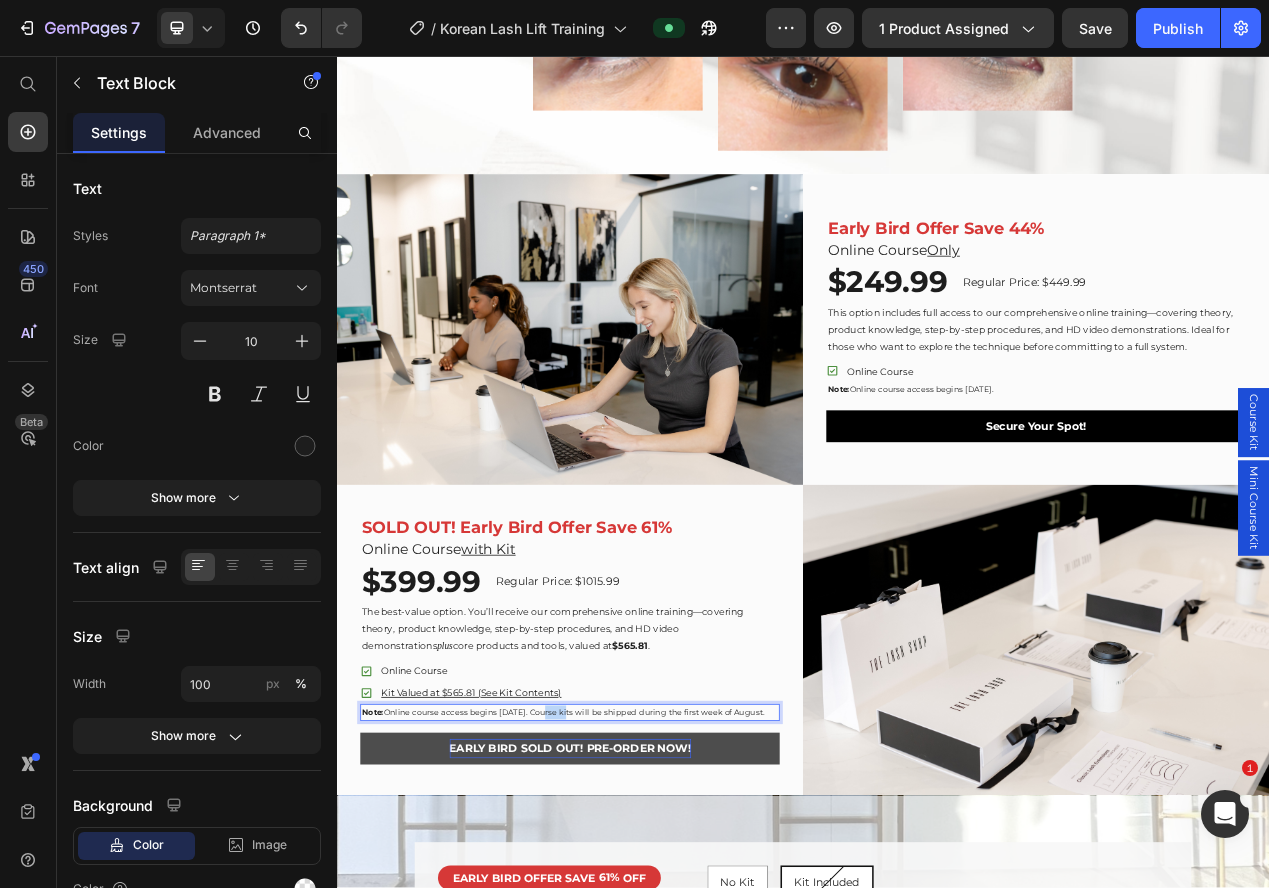 click on "Note:  Online course access begins July 18th. Course kits will be shipped during the first week of August." at bounding box center [637, 902] 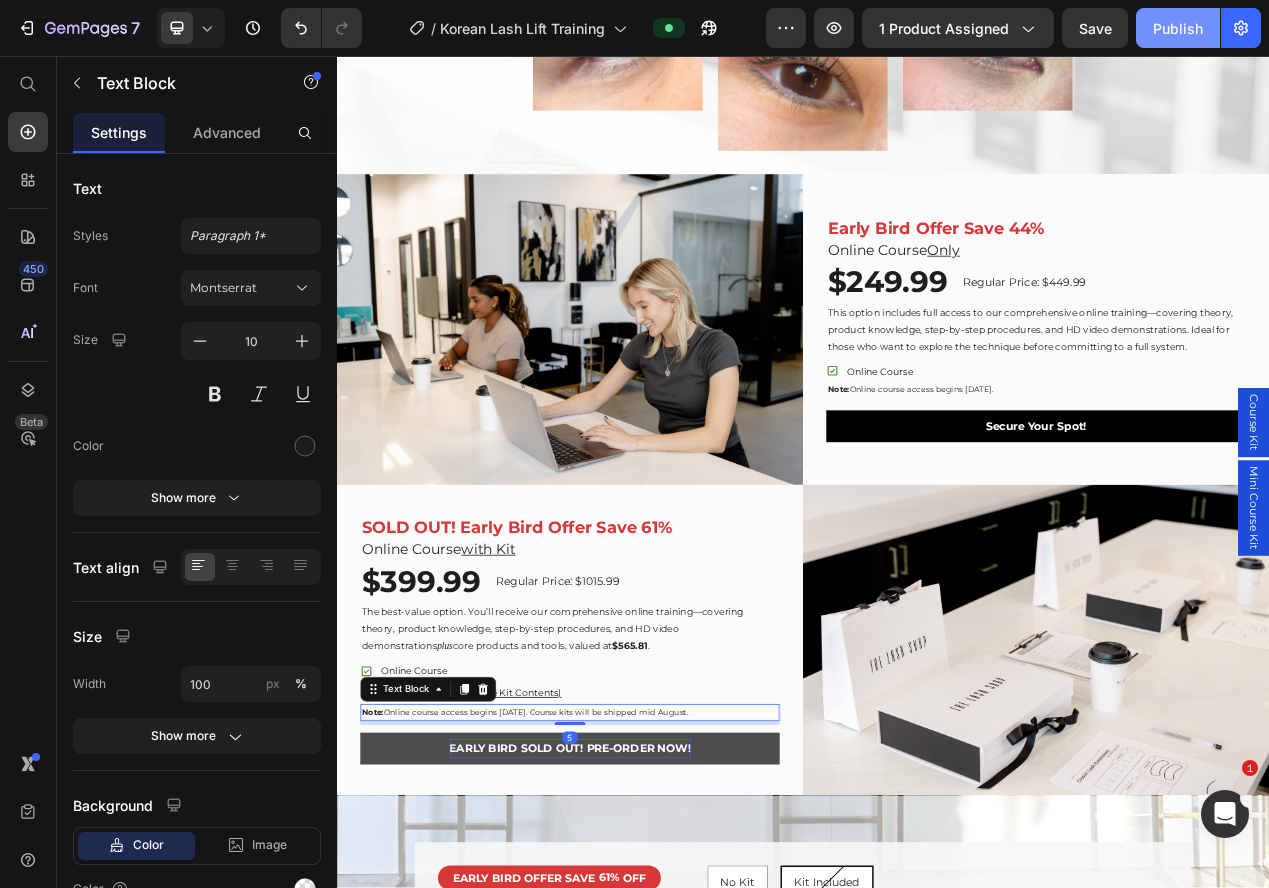 click on "Publish" at bounding box center [1178, 28] 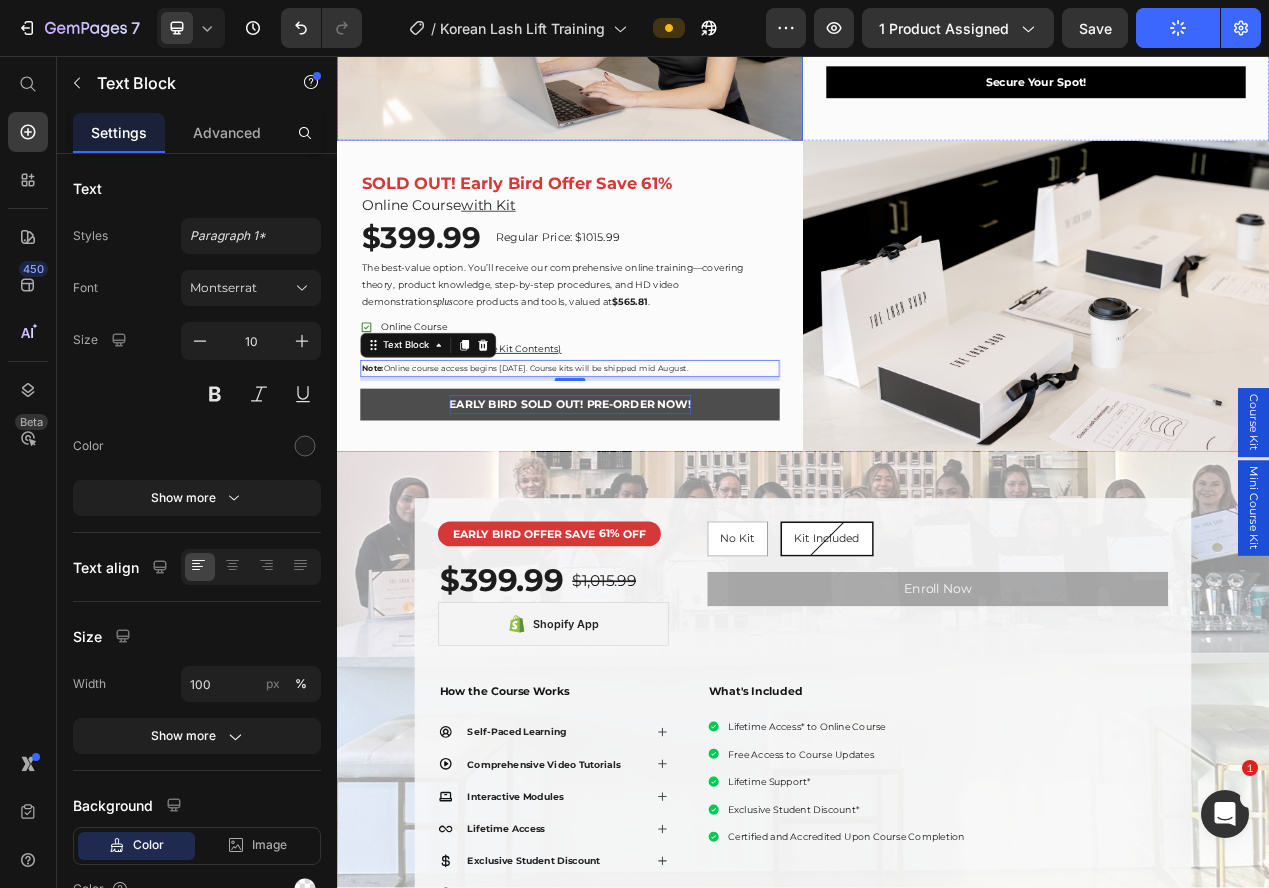 scroll, scrollTop: 1787, scrollLeft: 0, axis: vertical 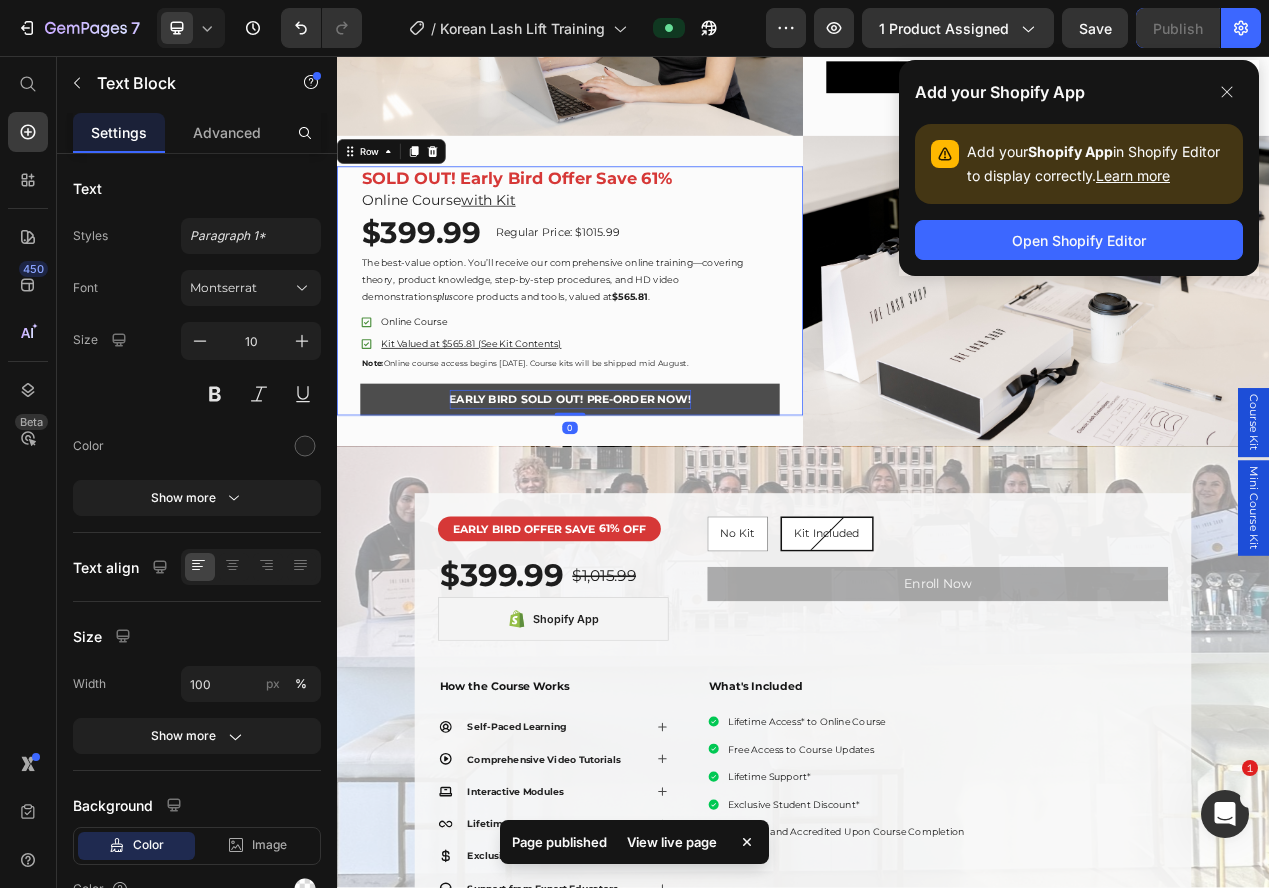 click on "⁠⁠⁠⁠⁠⁠⁠ SOLD OUT! Early Bird Offer Save 61% Heading Online Course  with Kit Heading $399.99 Heading Regular Price: $1015.99 Heading Row The best-value option. You’ll receive our comprehensive online training—covering theory, product knowledge, step-by-step procedures, and HD video demonstrations  plus  core products and tools, valued at  $565.81 .  Text Block
Online Course
Kit Valued at $565.81 (See Kit Contents) Item List Note:  Online course access begins July 18th. Course kits will be shipped mid August. Text Block EARLY BIRD SOLD OUT! PRE-ORDER NOW! Button Row   0" at bounding box center (637, 358) 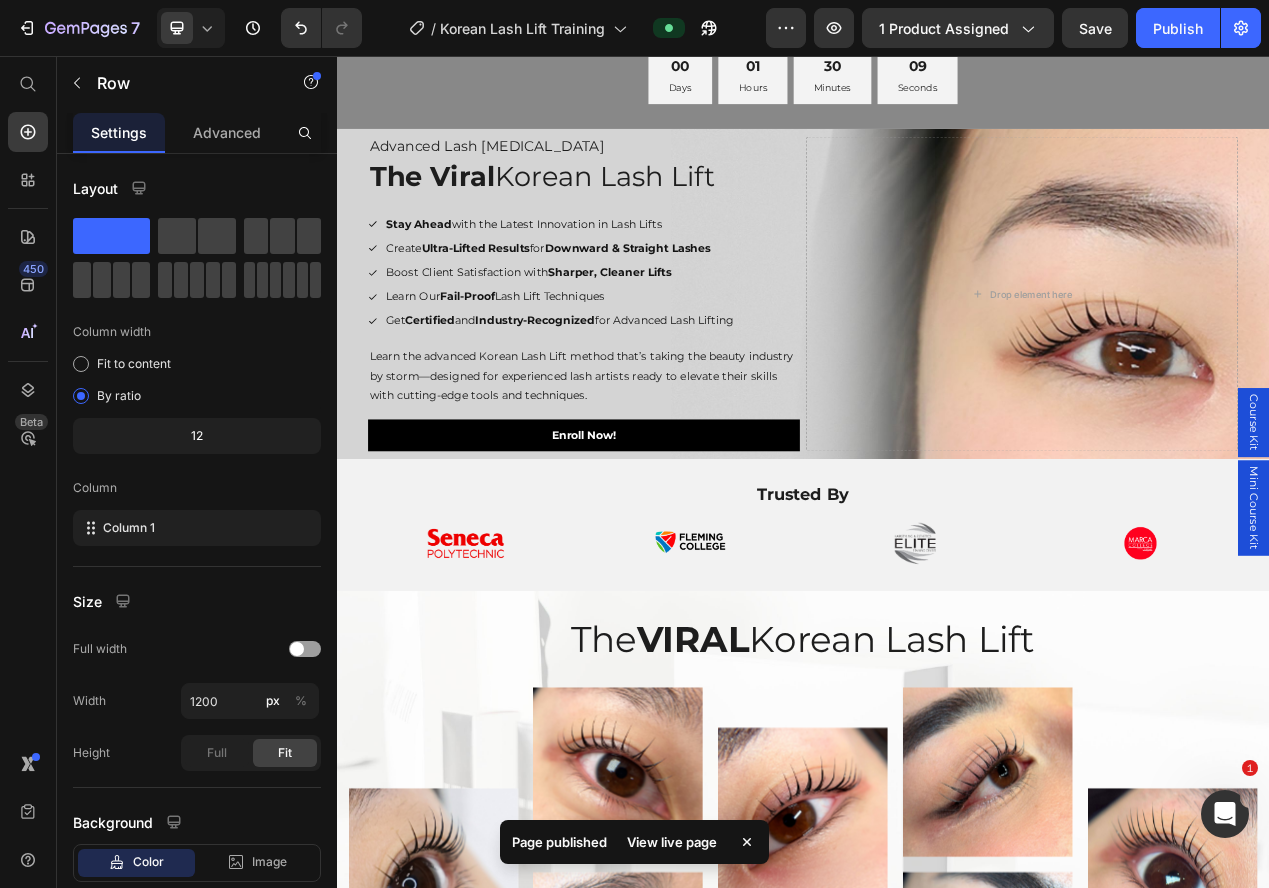 scroll, scrollTop: 0, scrollLeft: 0, axis: both 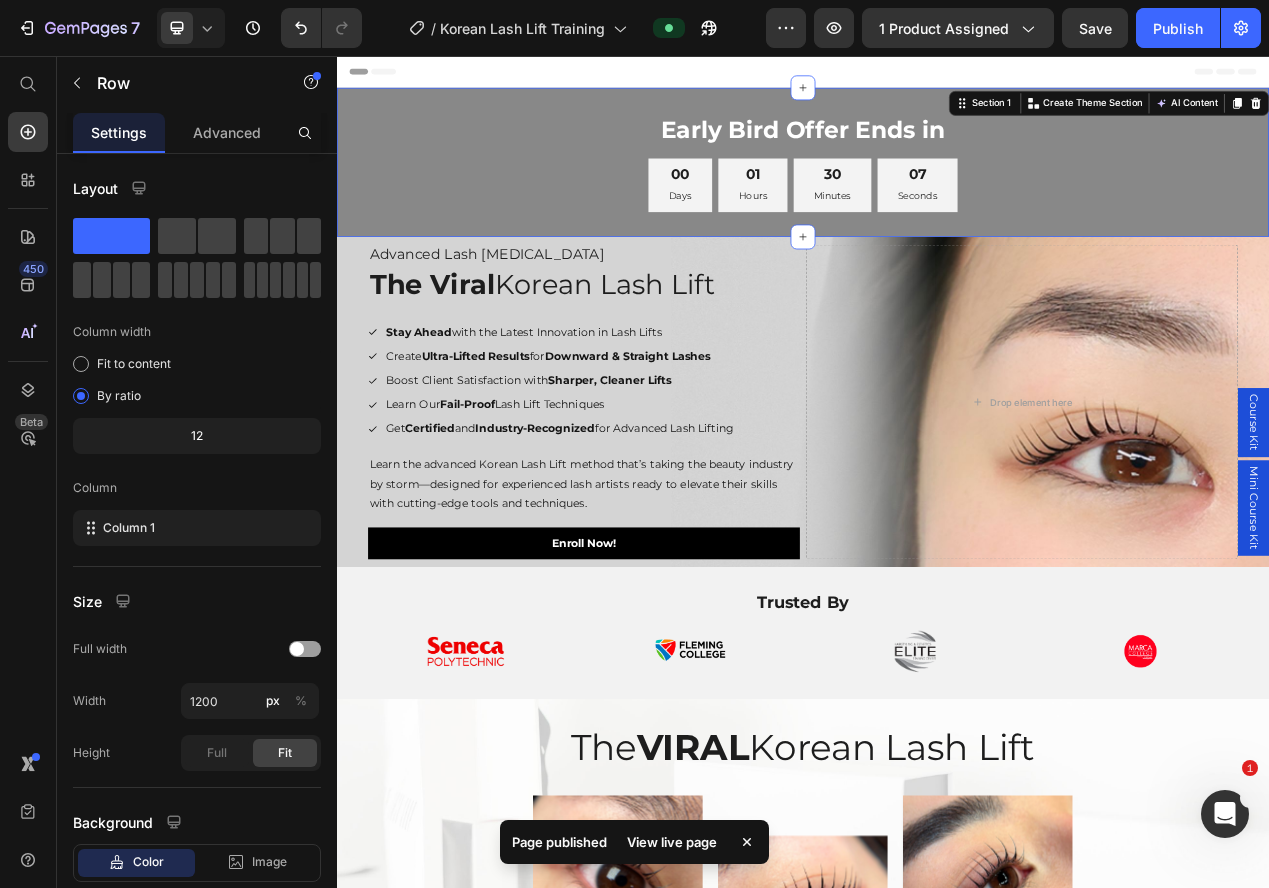 click on "Early Bird Offer Ends in Heading 00 Days 01 Hours 30 Minutes 07 Seconds Countdown Timer Section 1   Create Theme Section AI Content Write with GemAI What would you like to describe here? Tone and Voice Persuasive Product Getting products... Show more Generate" at bounding box center [937, 193] 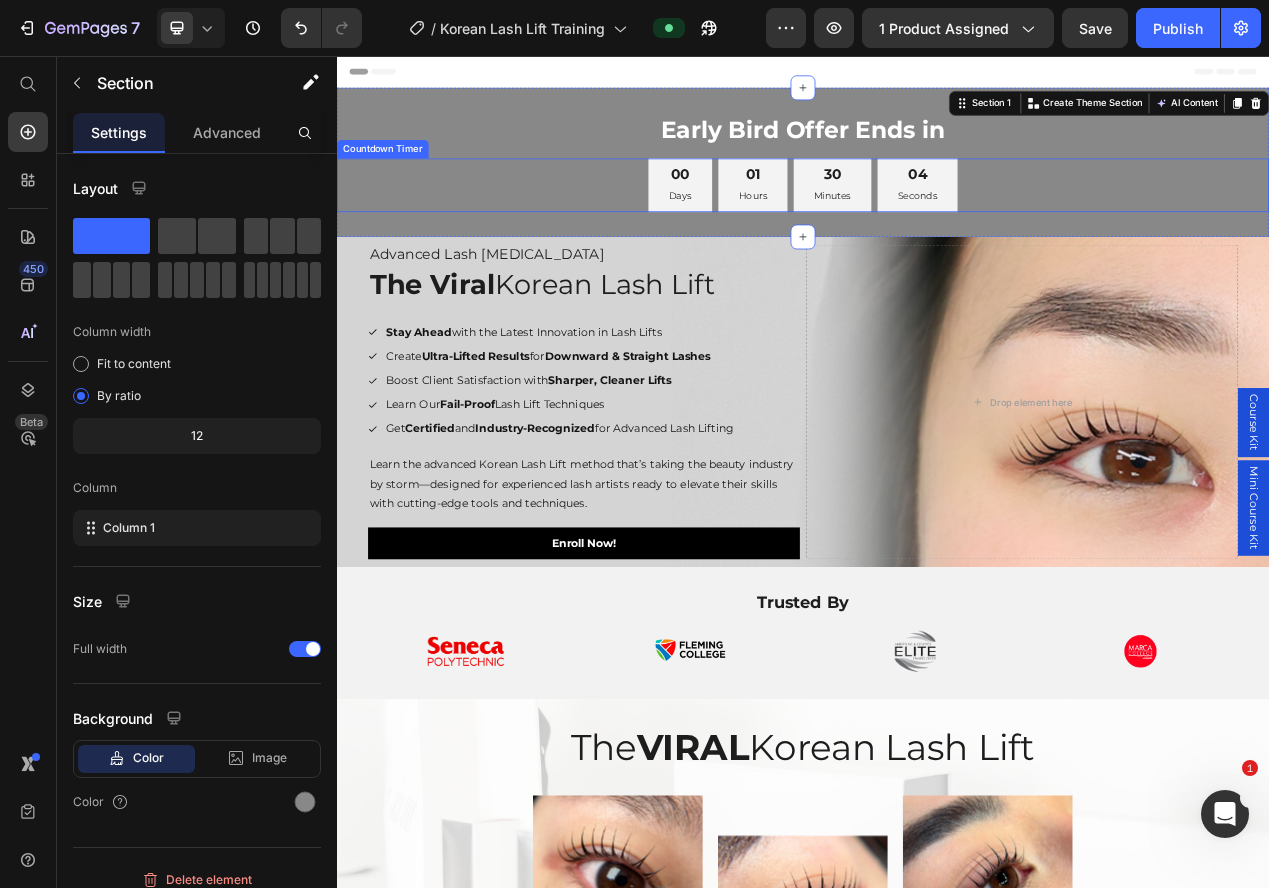 click on "00 Days" at bounding box center (779, 222) 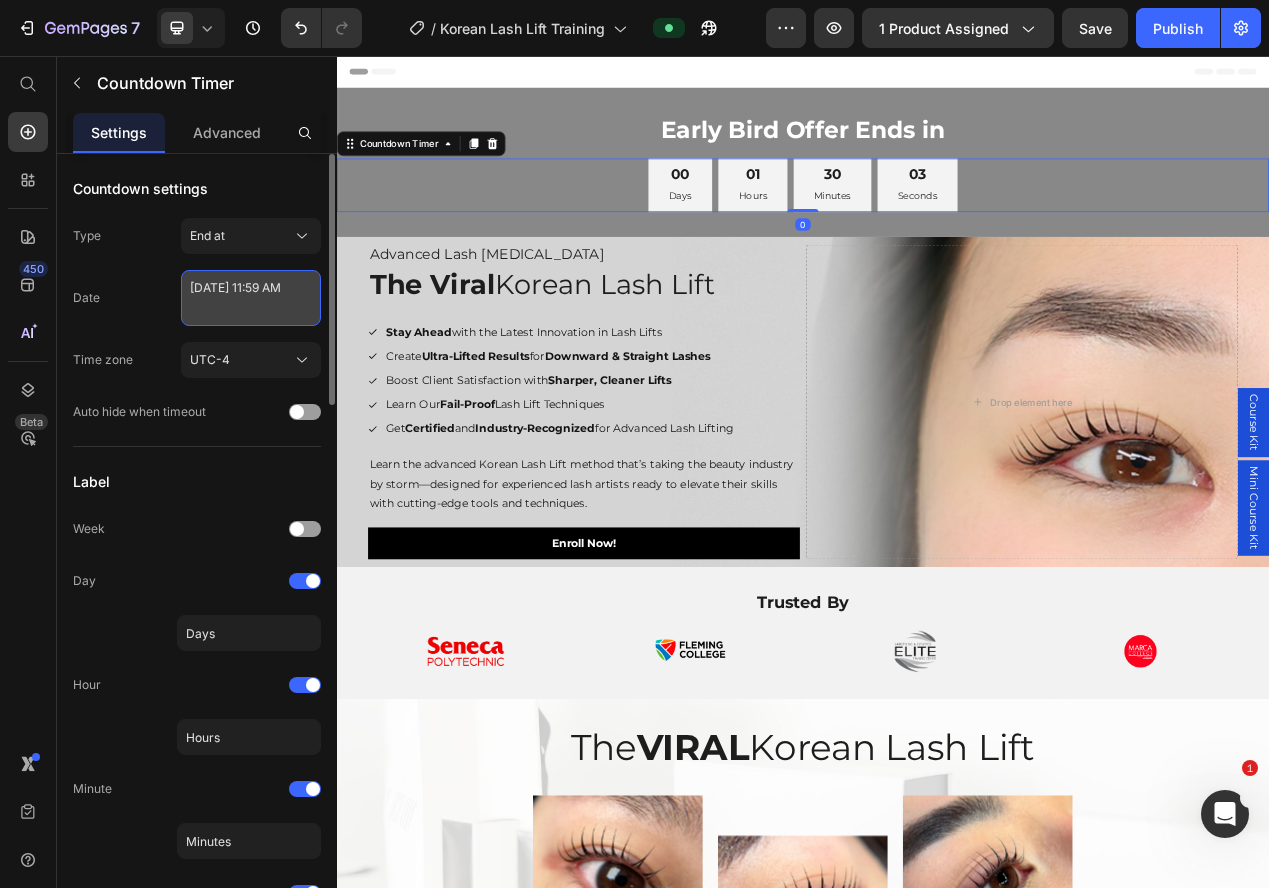 select on "11" 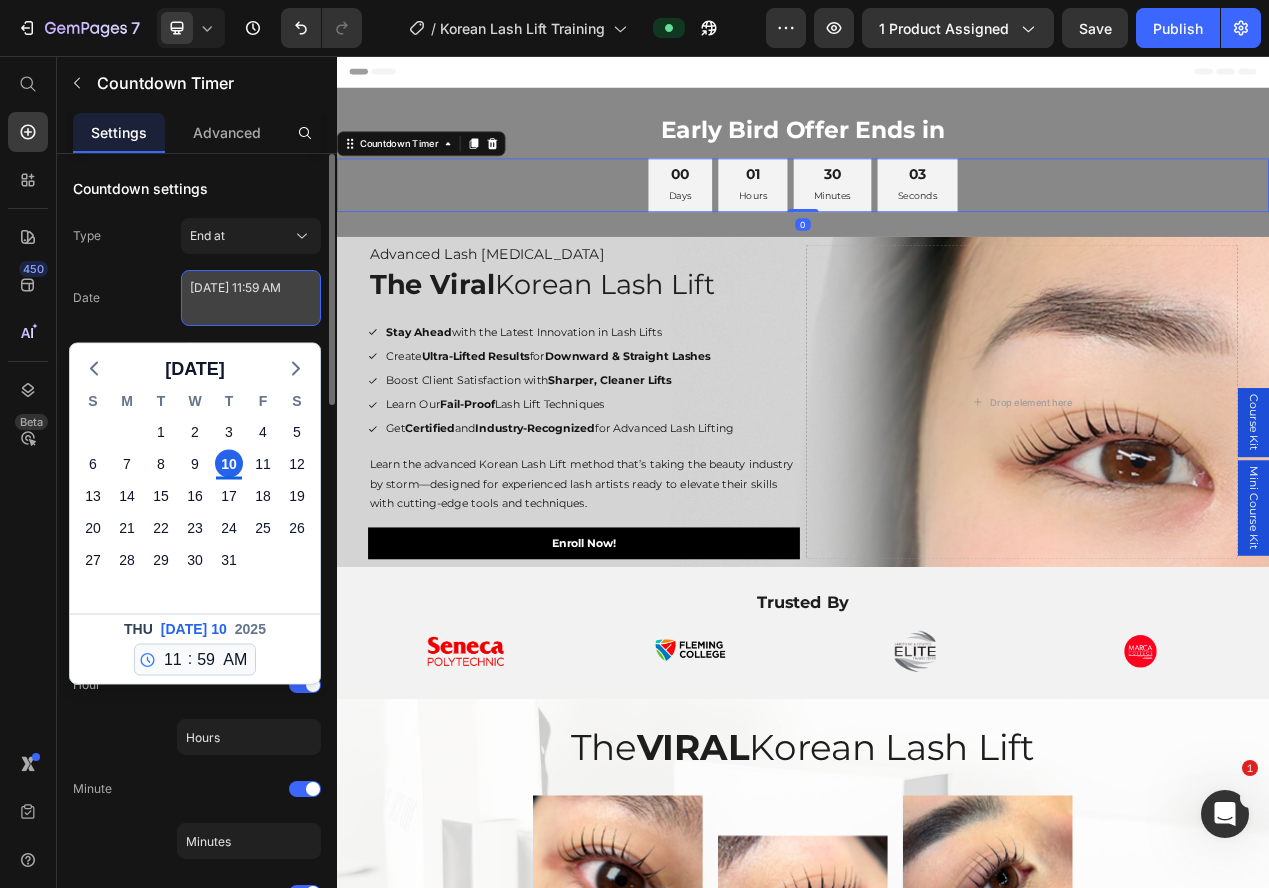click on "July 10 2025 11:59 AM" at bounding box center [251, 298] 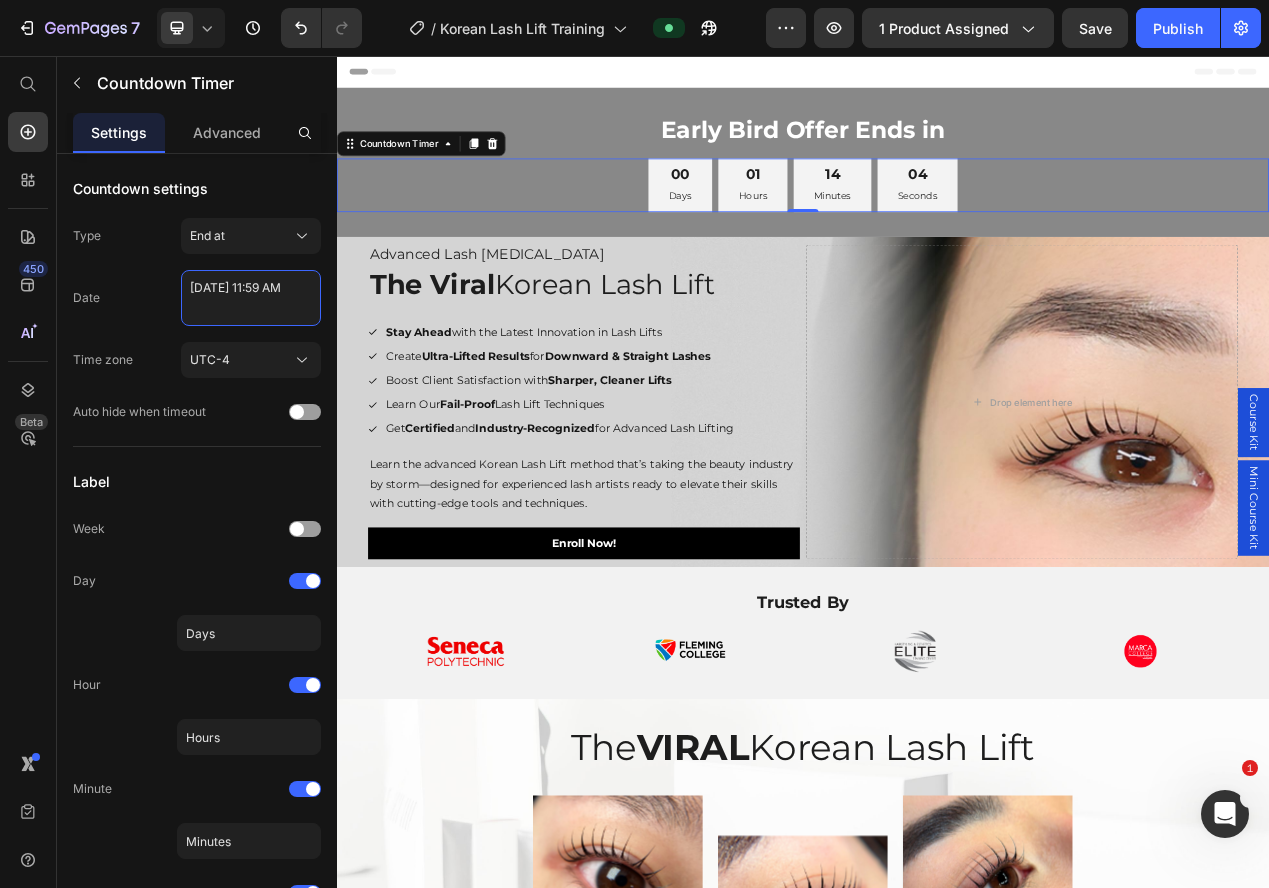 select on "11" 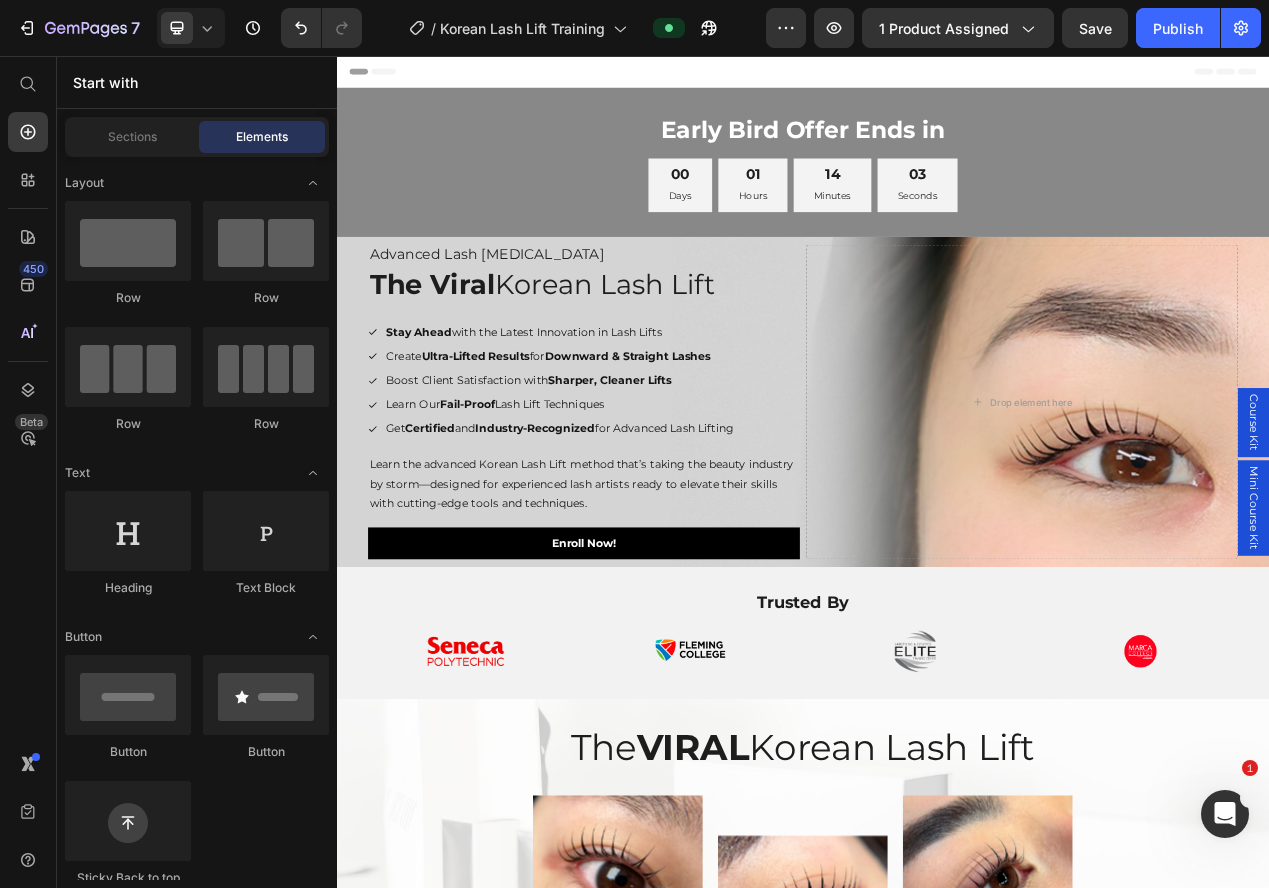 click on "Header" at bounding box center (937, 76) 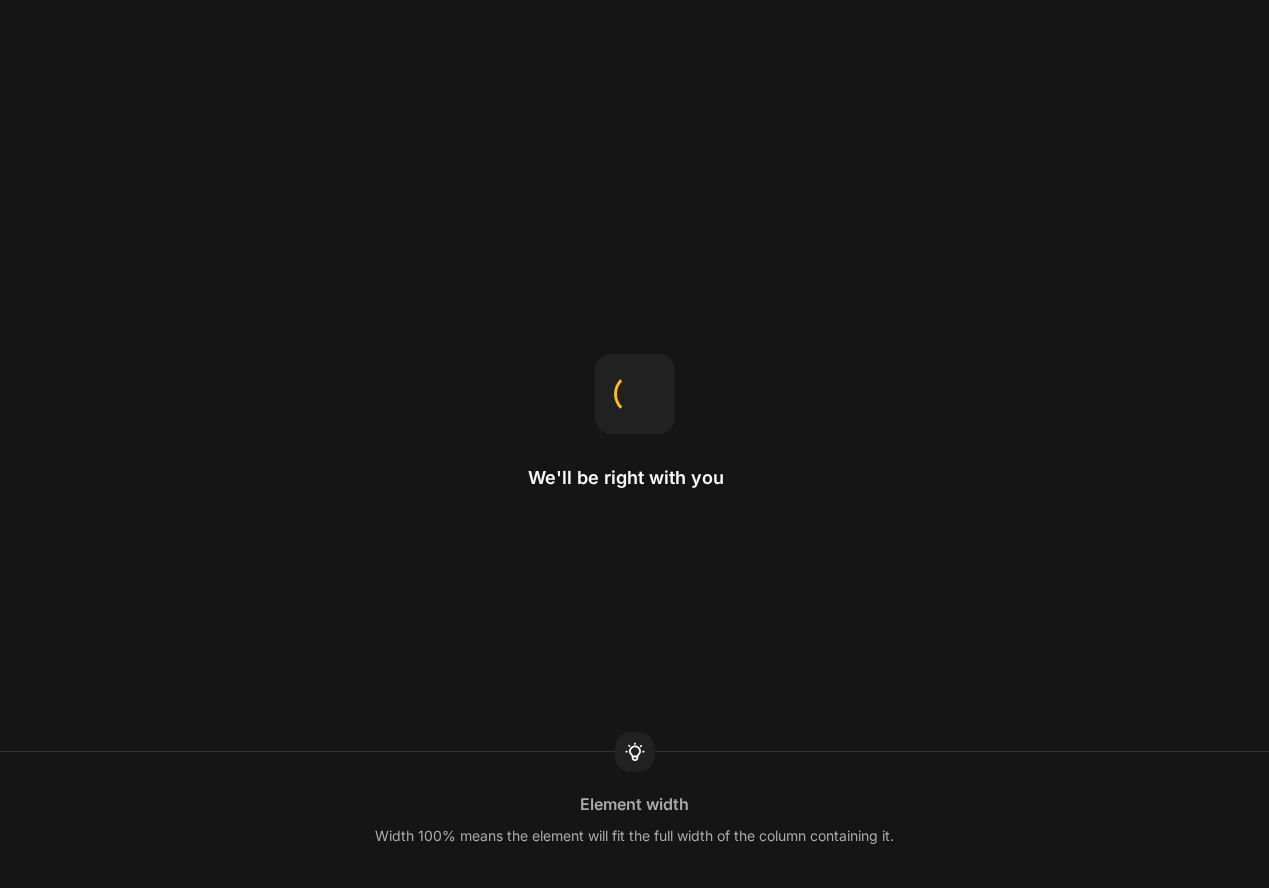 scroll, scrollTop: 0, scrollLeft: 0, axis: both 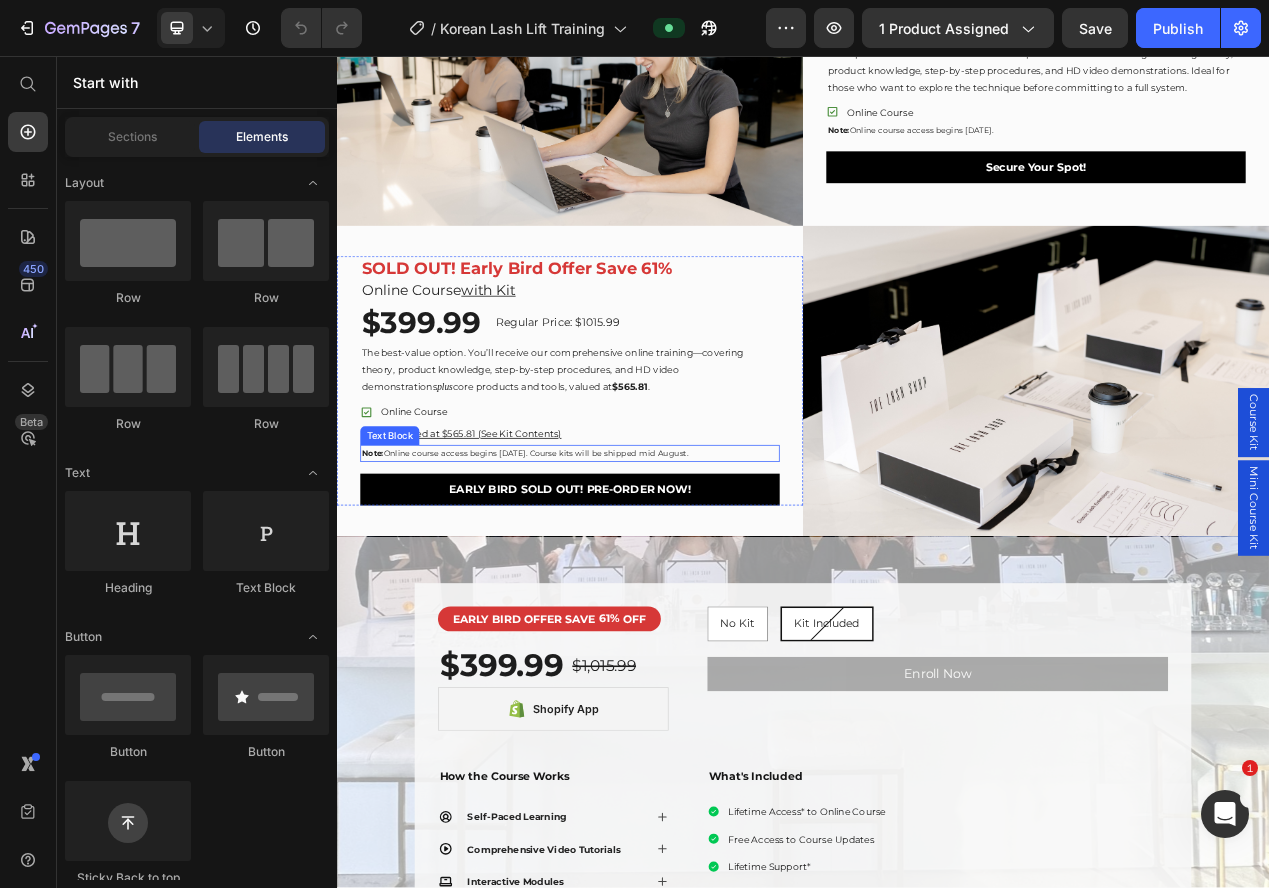 click on "Note:  Online course access begins [DATE]. Course kits will be shipped mid August." at bounding box center (637, 568) 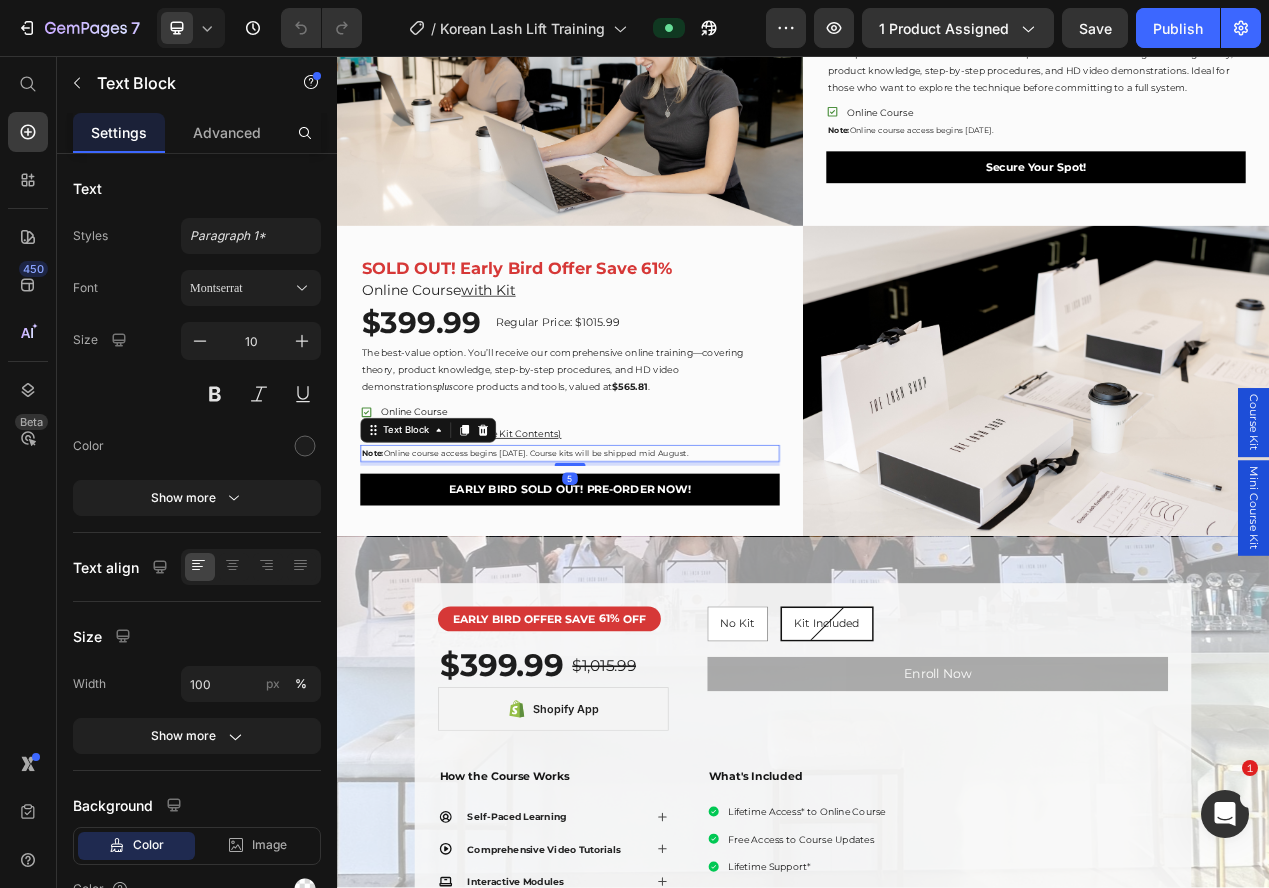 click on "Note:  Online course access begins [DATE]. Course kits will be shipped mid August." at bounding box center (637, 568) 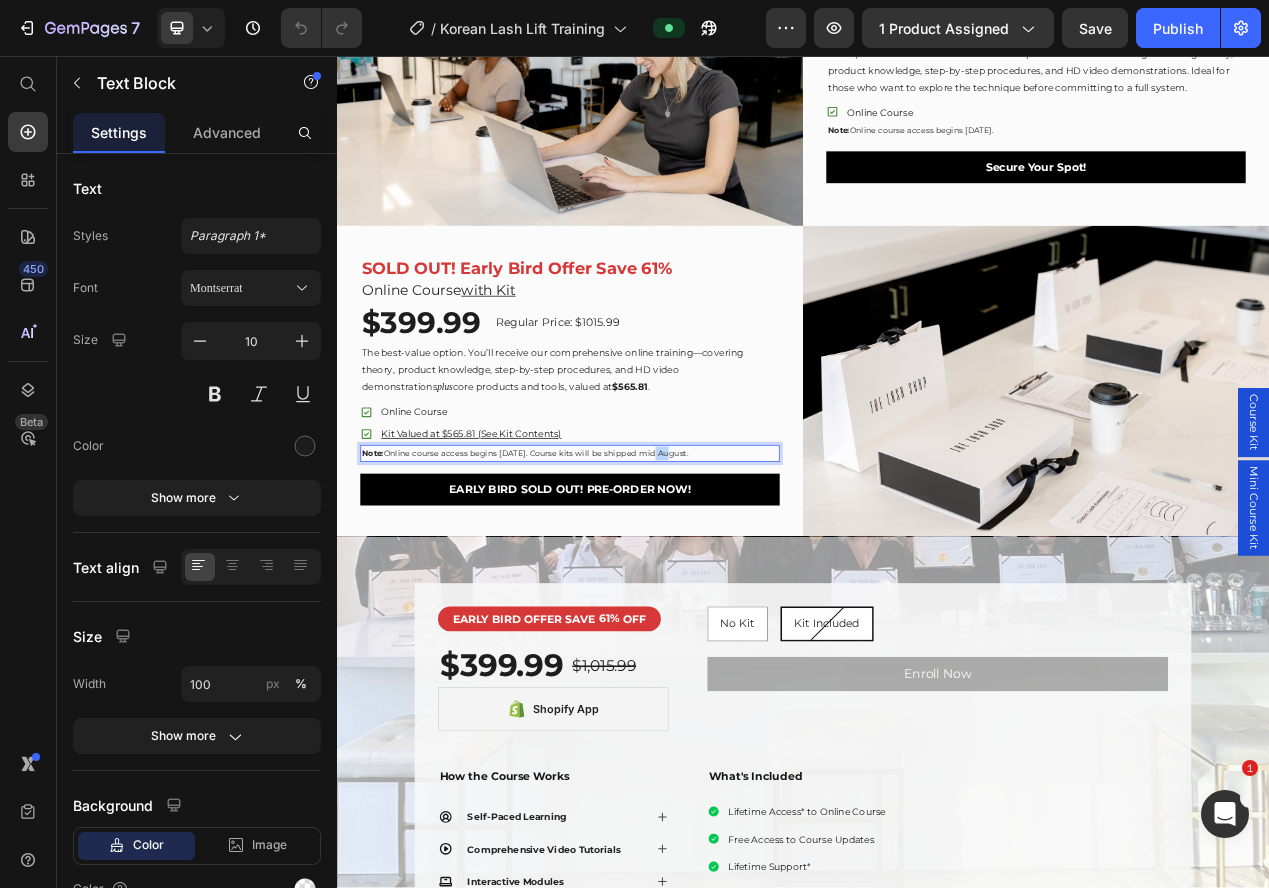 click on "Note:  Online course access begins [DATE]. Course kits will be shipped mid August." at bounding box center [637, 568] 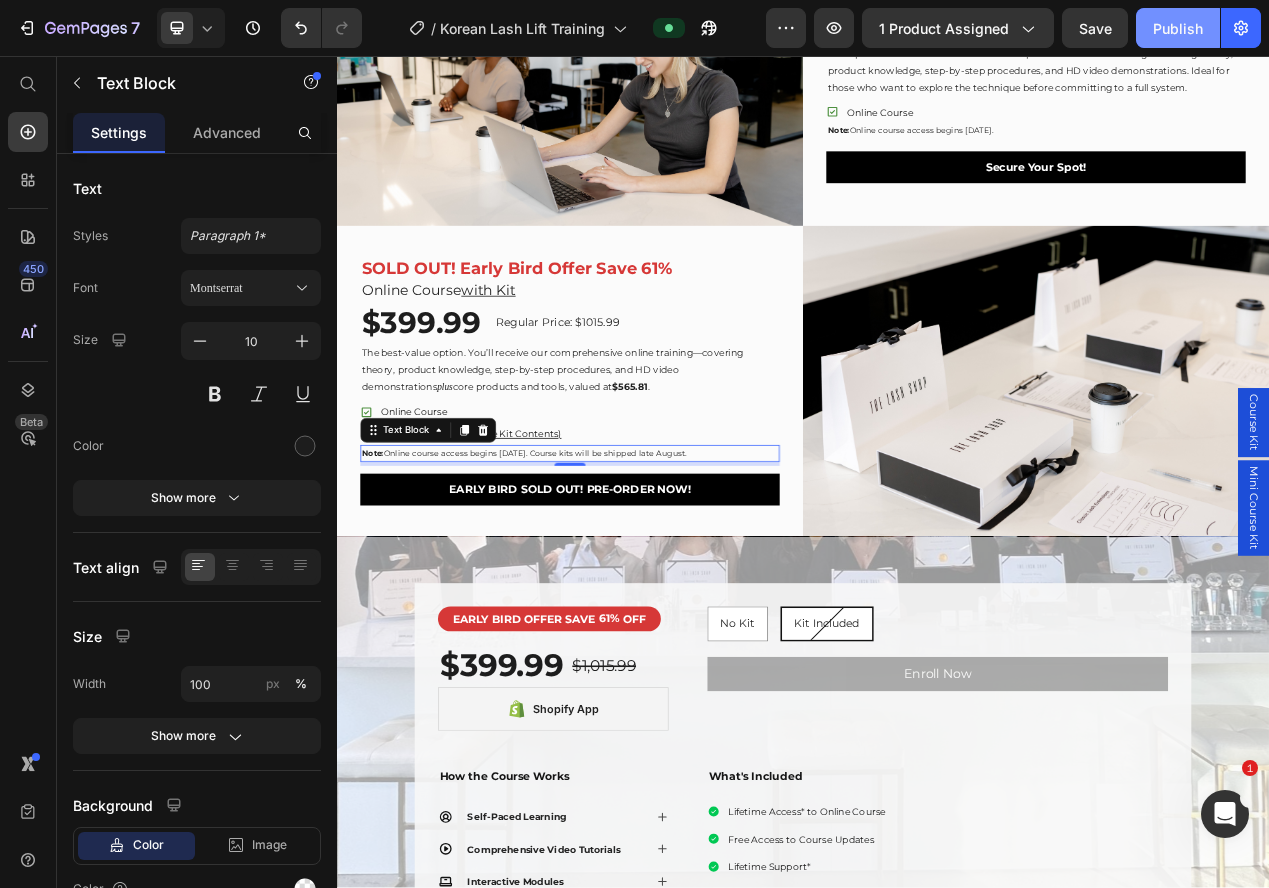 click on "Publish" 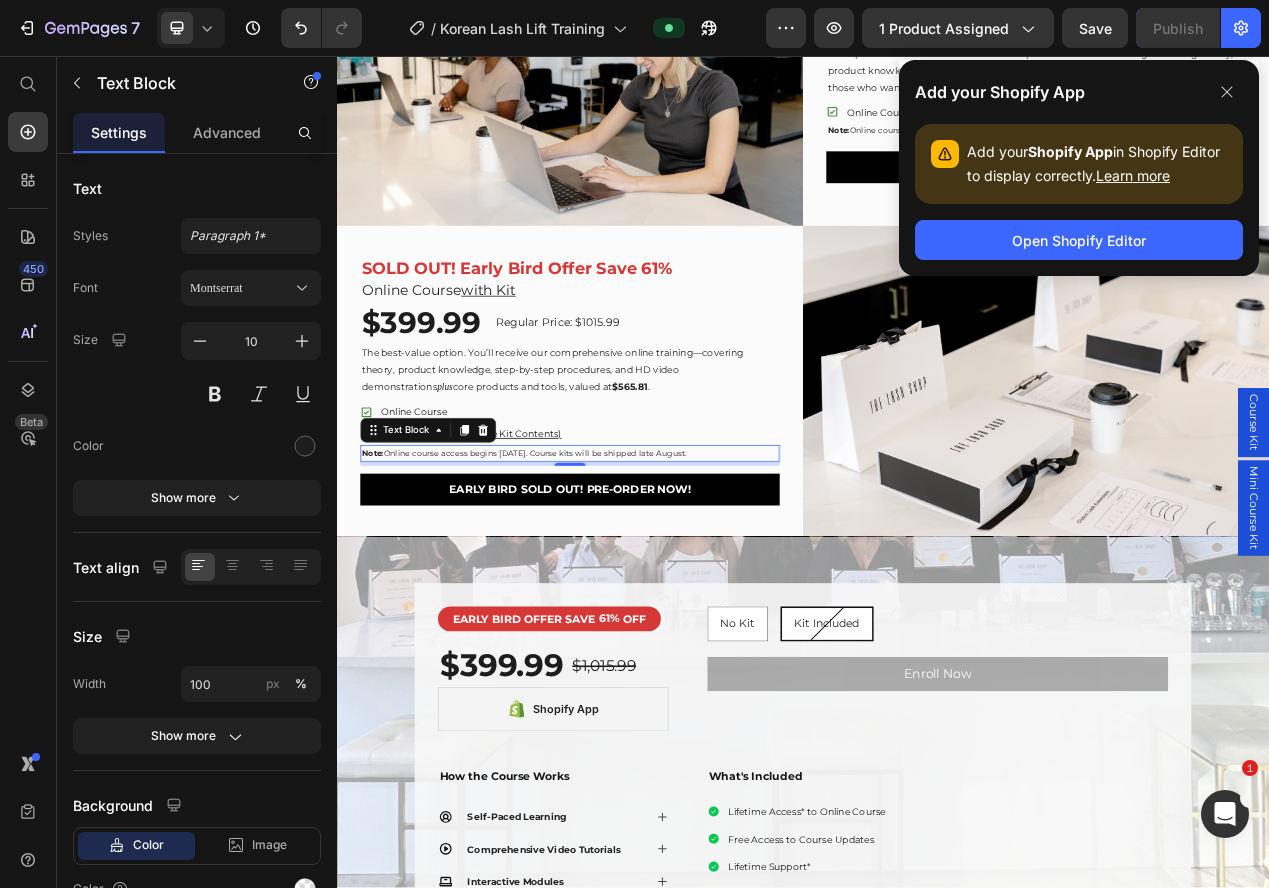 click on "SOLD OUT! Early Bird Offer Save 61% Heading Online Course  with Kit Heading $399.99 Heading Regular Price: $1015.99 Heading Row The best-value option. You’ll receive our comprehensive online training—covering theory, product knowledge, step-by-step procedures, and HD video demonstrations  plus  core products and tools, valued at  $565.81 .  Text Block
Online Course
Kit Valued at $565.81 (See Kit Contents) Item List Note:  Online course access begins [DATE]. Course kits will be shipped late August. Text Block   5 EARLY BIRD SOLD OUT! PRE-ORDER NOW! [GEOGRAPHIC_DATA]" at bounding box center [637, 475] 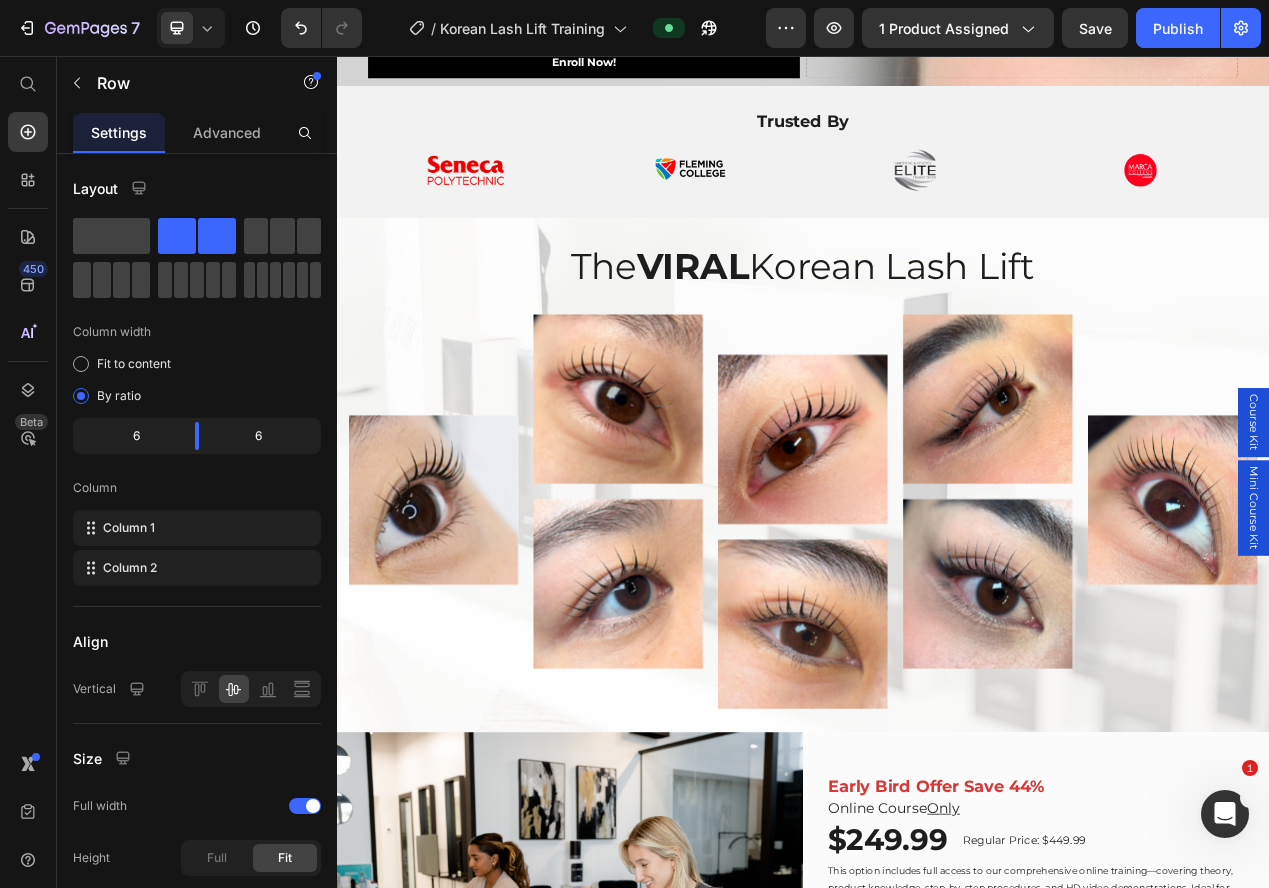 scroll, scrollTop: 0, scrollLeft: 0, axis: both 